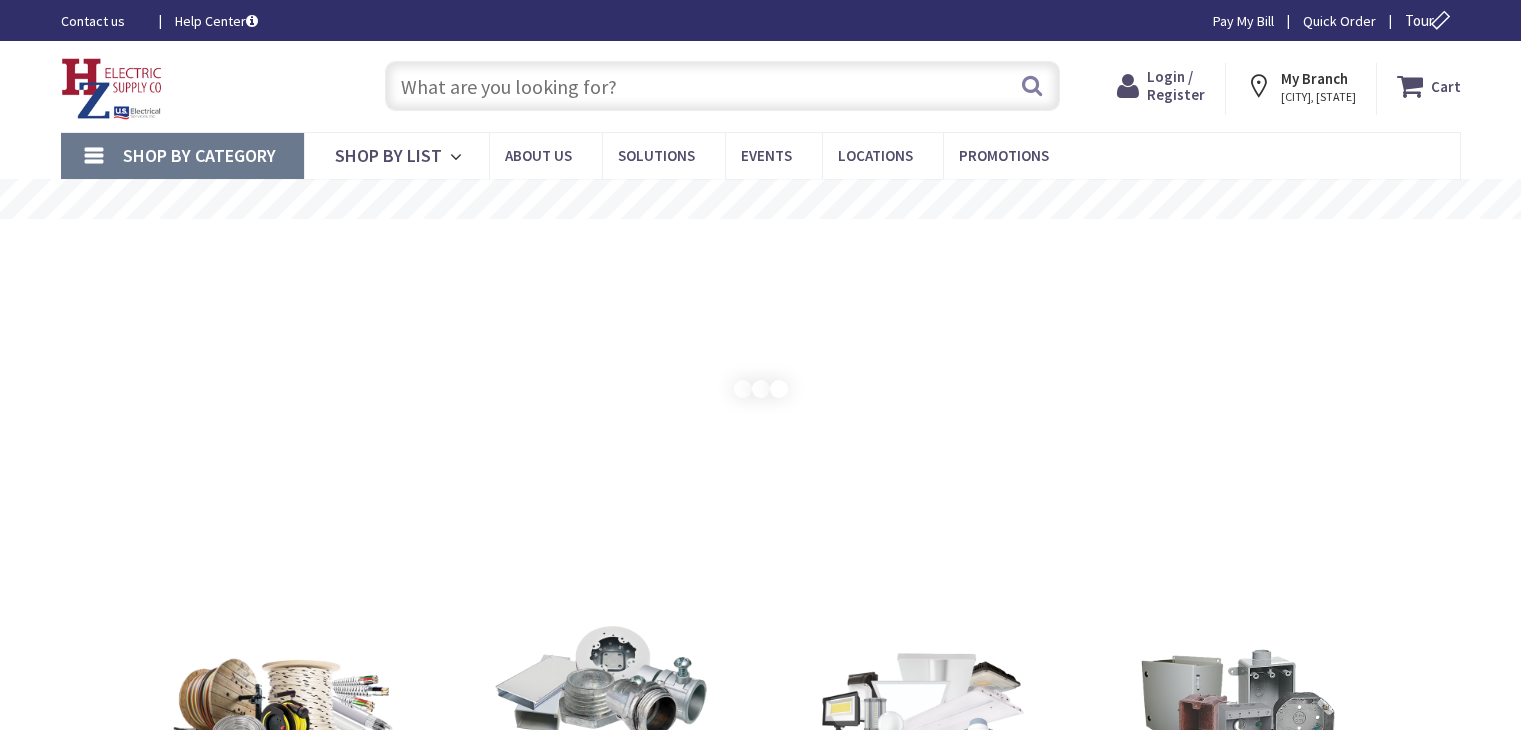 scroll, scrollTop: 0, scrollLeft: 0, axis: both 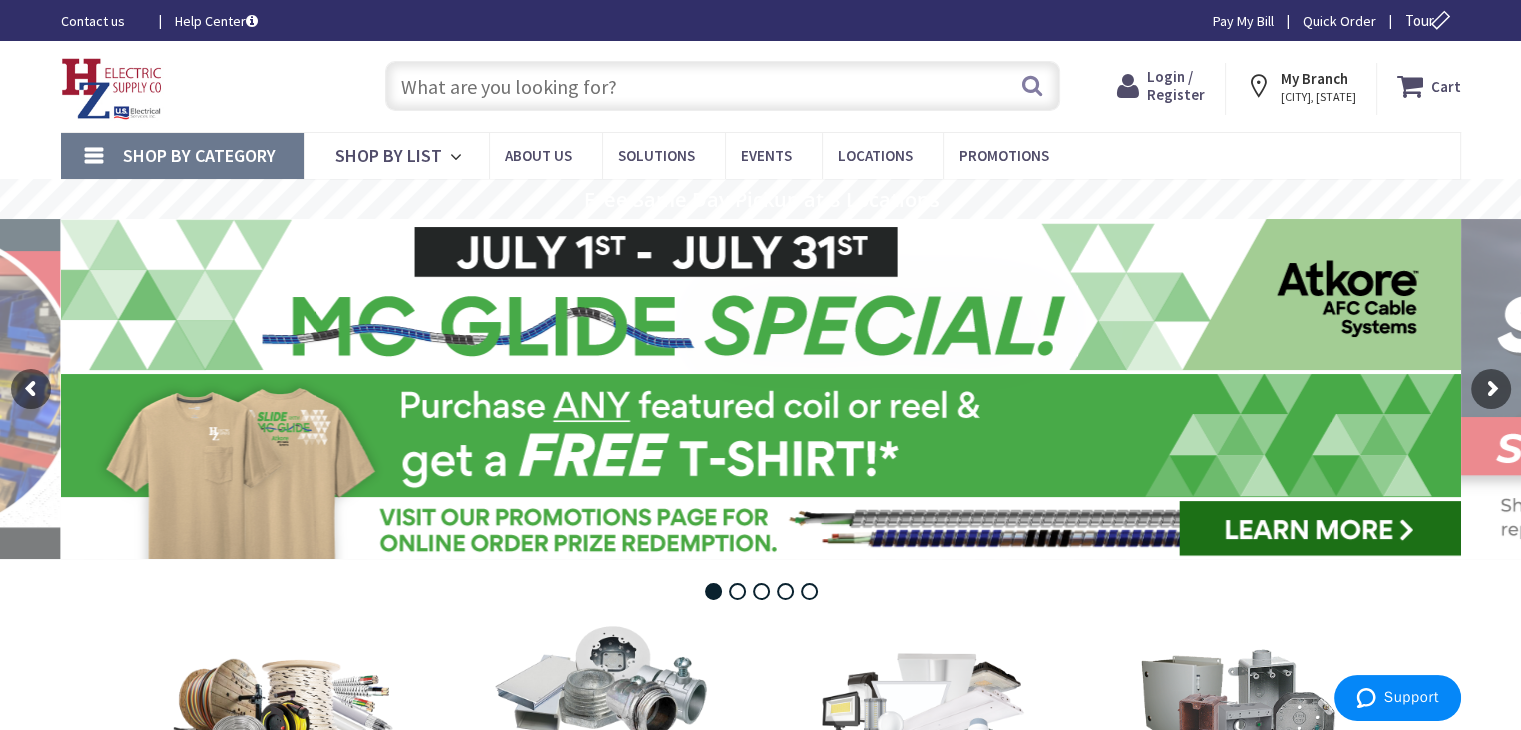 click on "Login / Register" at bounding box center [1176, 85] 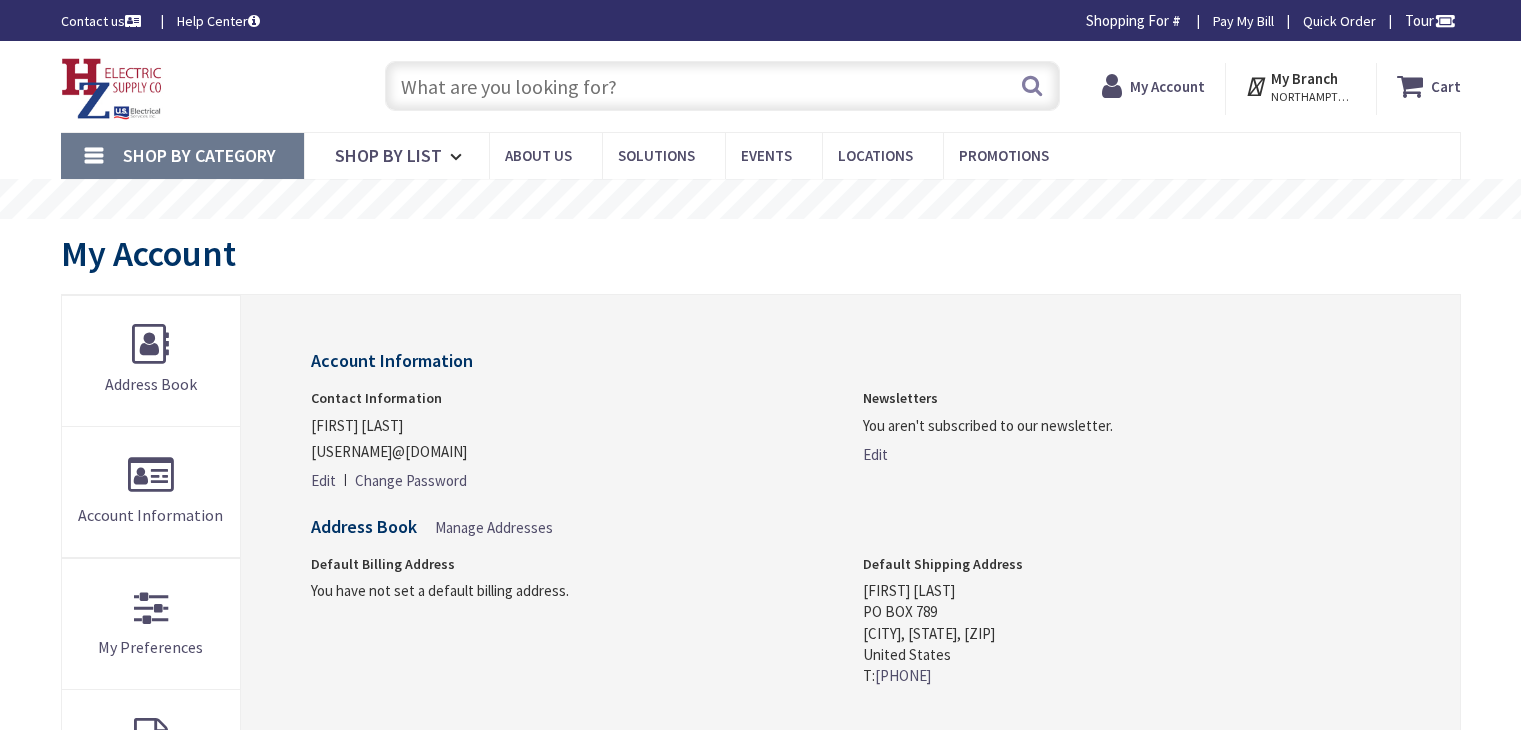scroll, scrollTop: 0, scrollLeft: 0, axis: both 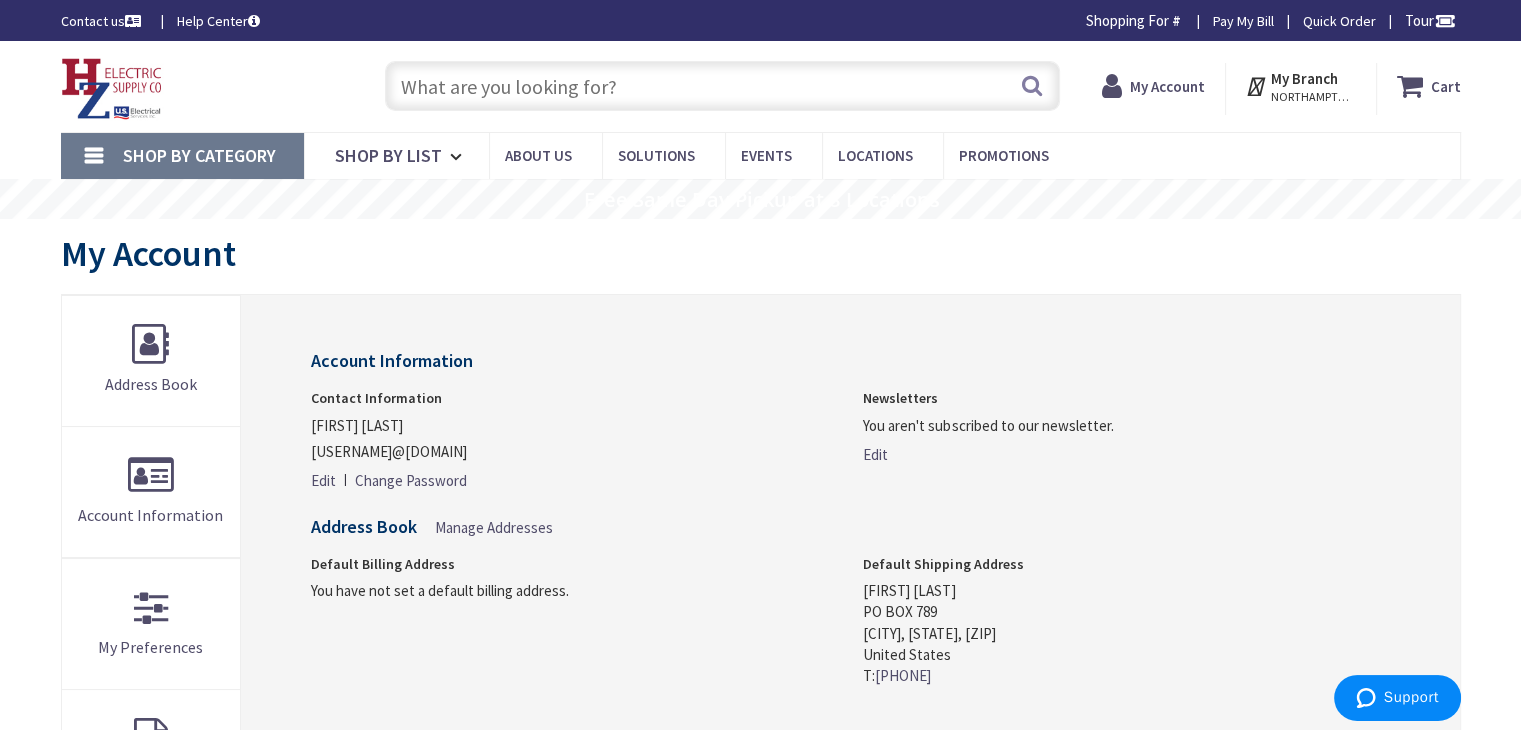 click at bounding box center (722, 86) 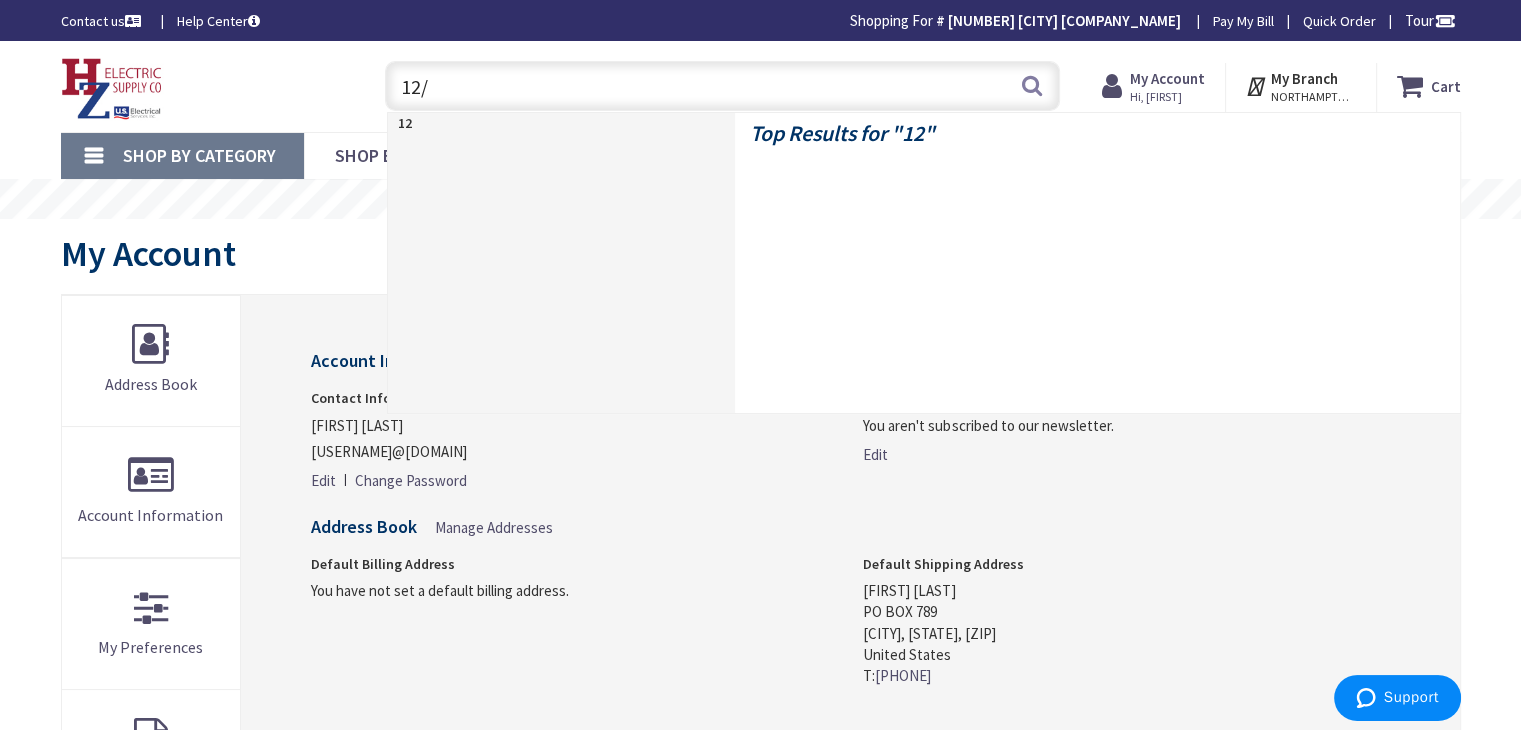 type on "12/2" 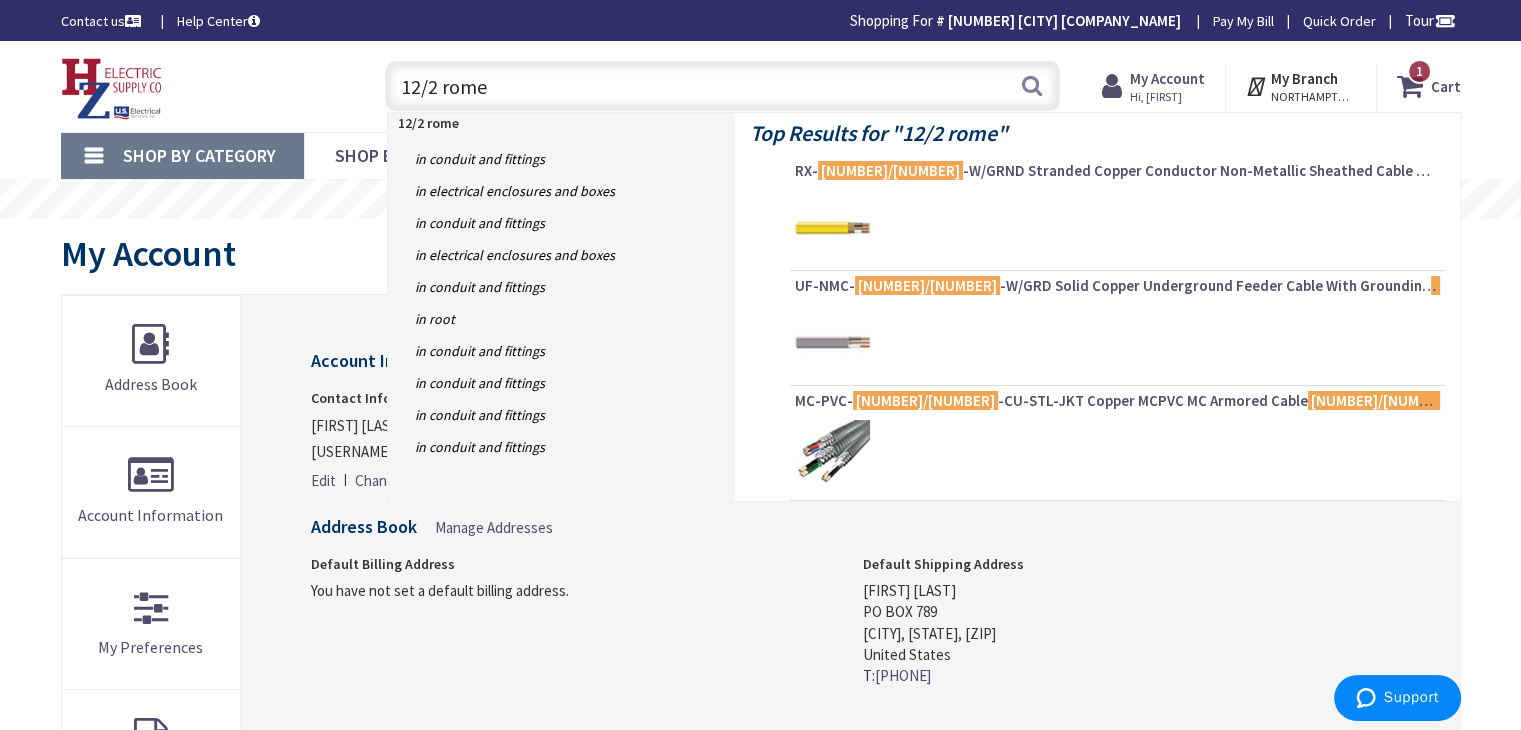 scroll, scrollTop: 0, scrollLeft: 0, axis: both 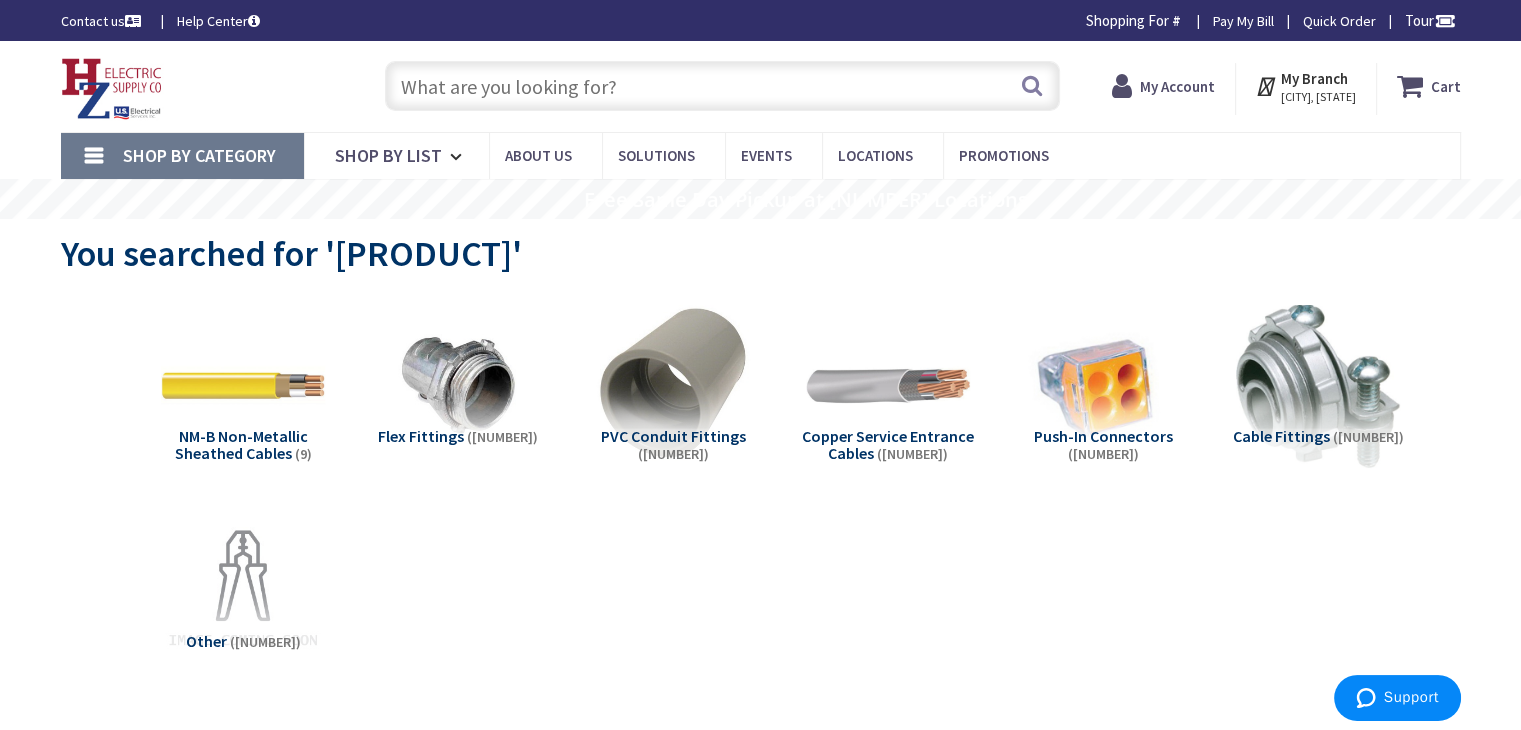 click at bounding box center (722, 86) 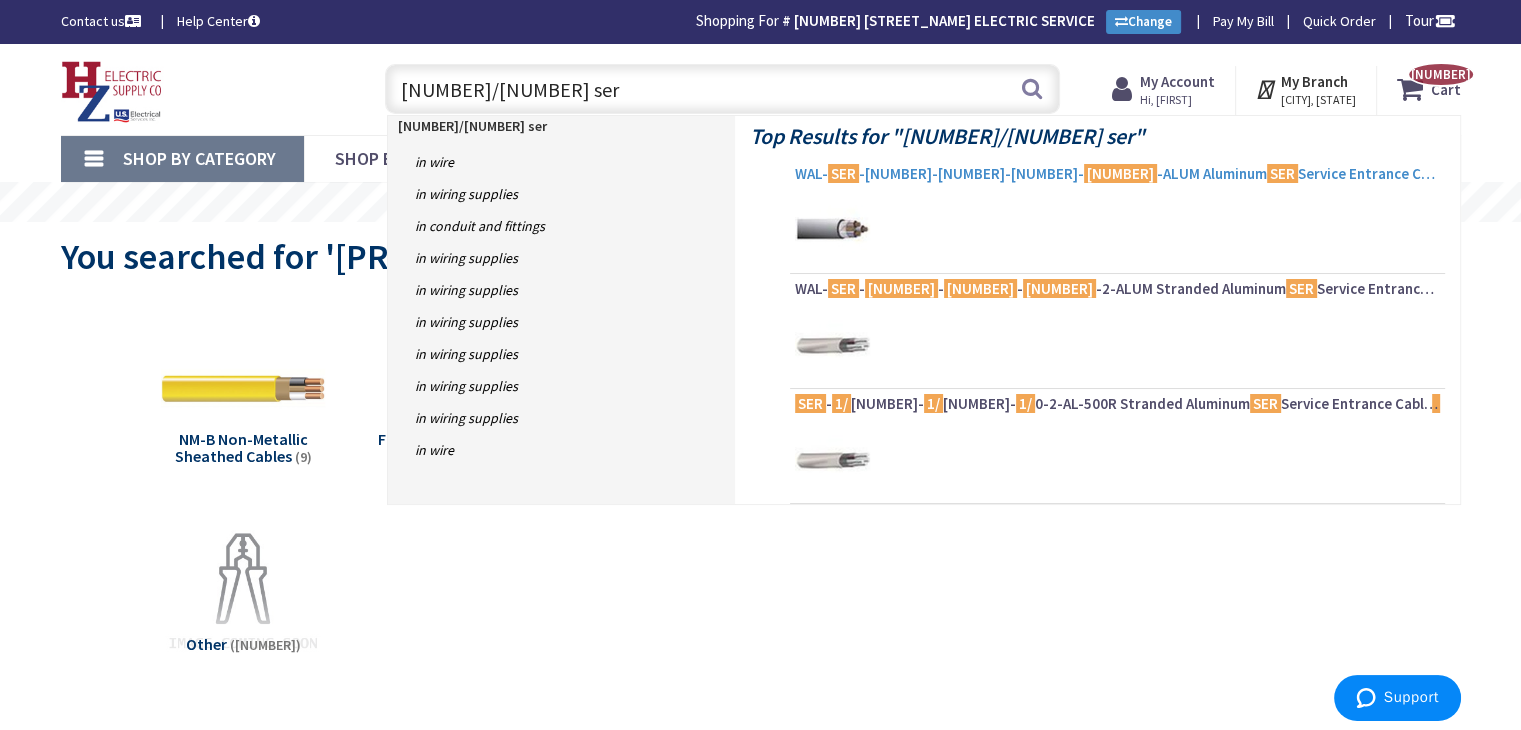 type on "1/0 ser" 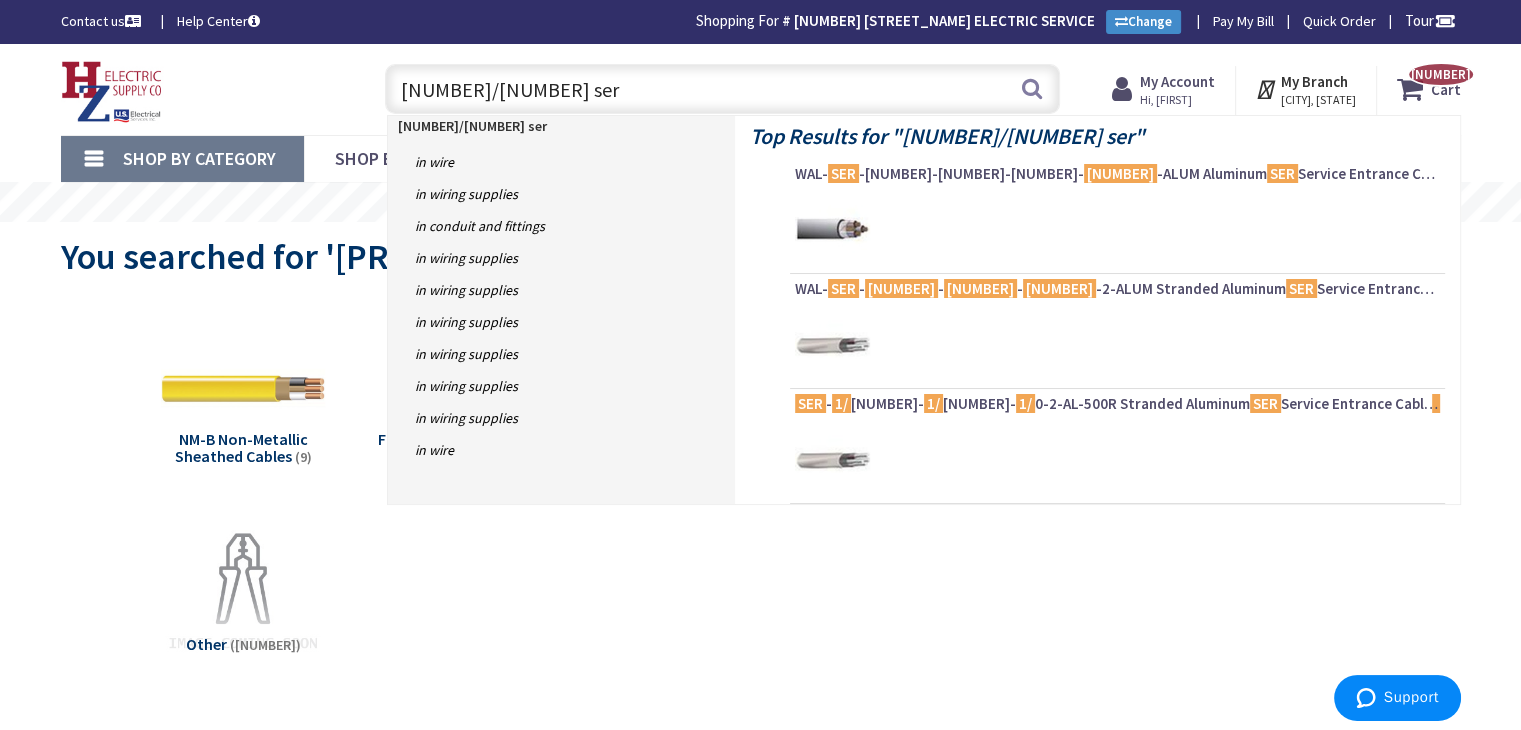 click on "WAL- SER -3/0-3/0-3/0- 1/0 -ALUM Aluminum  SER  Service Entrance Cable 3/0-3/0-3/0- 1/0" at bounding box center (1117, 174) 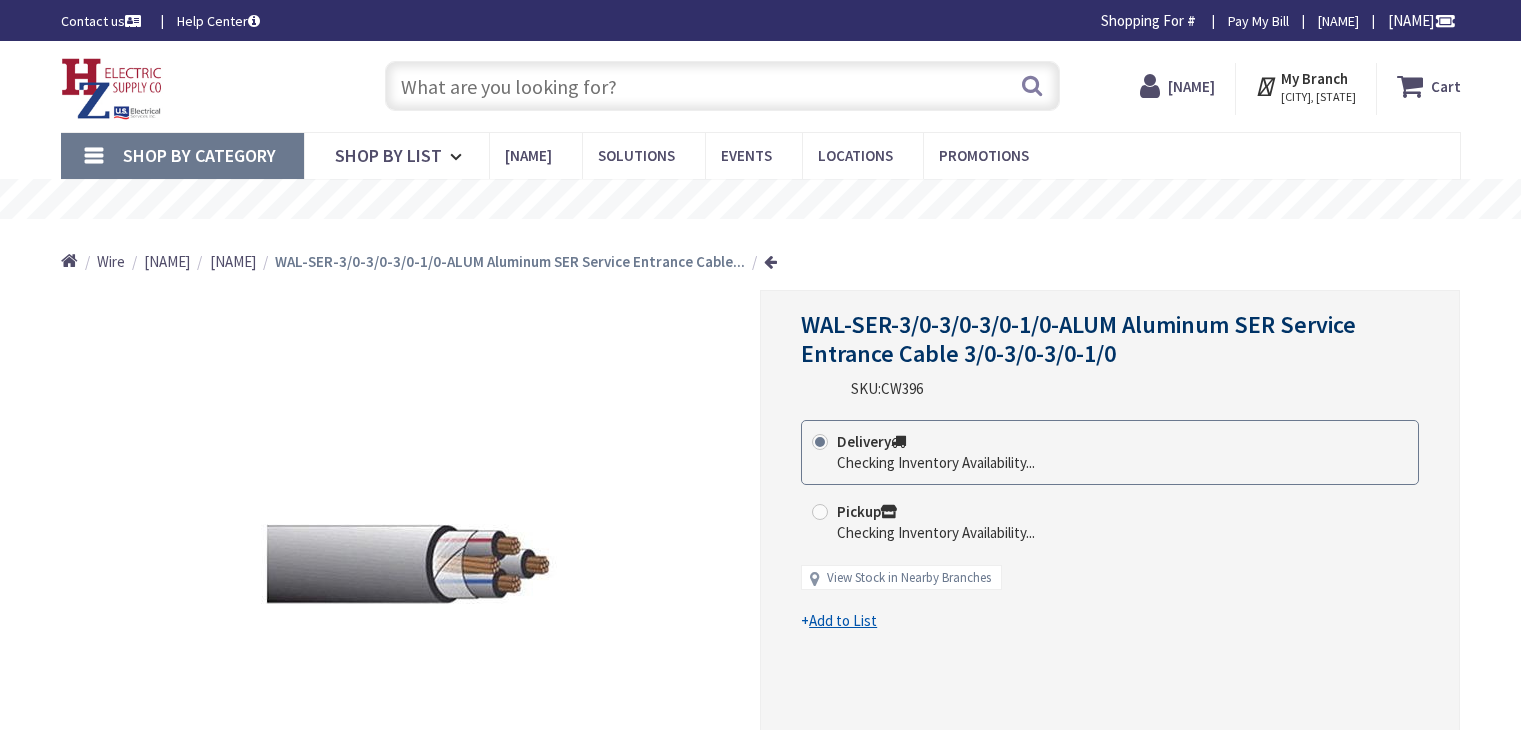 scroll, scrollTop: 0, scrollLeft: 0, axis: both 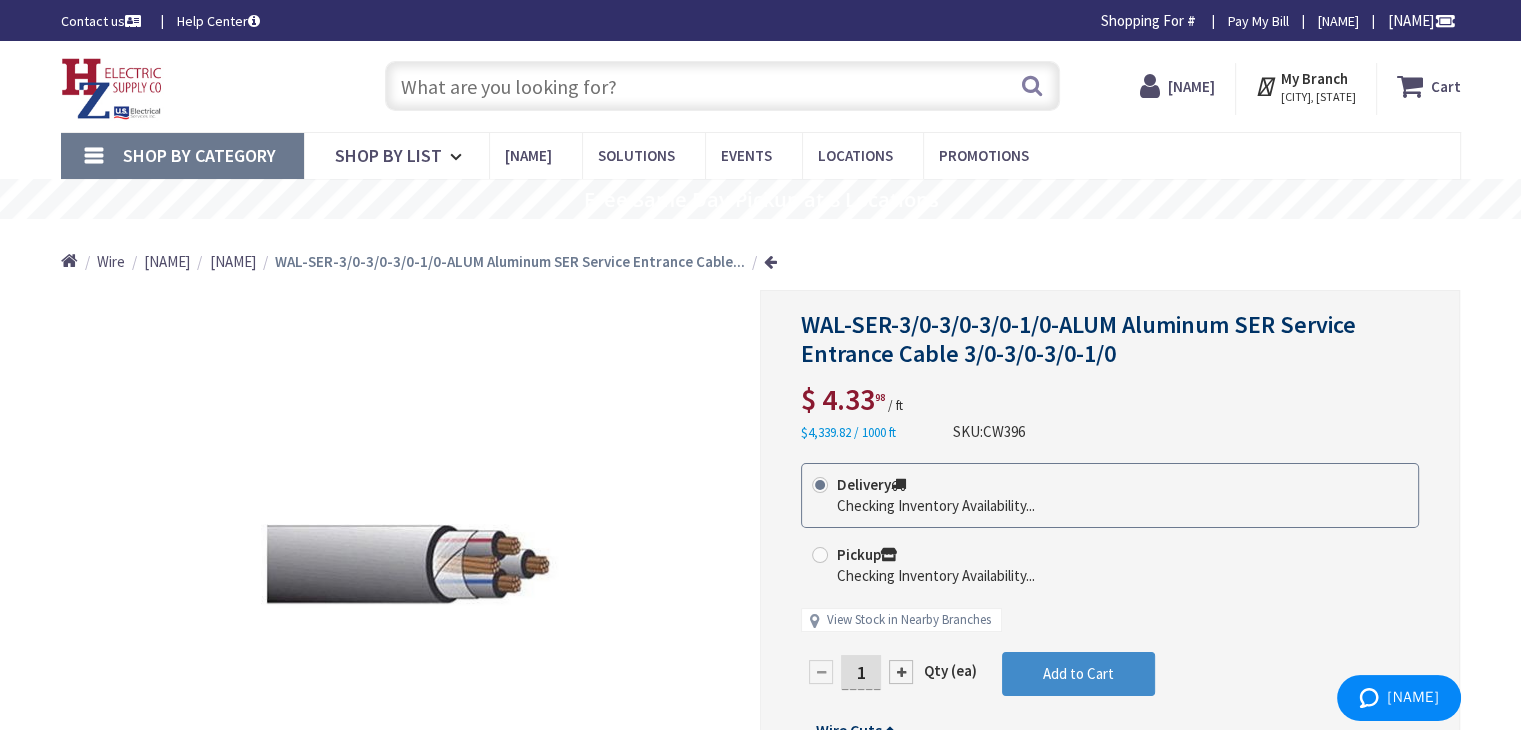 click at bounding box center (722, 86) 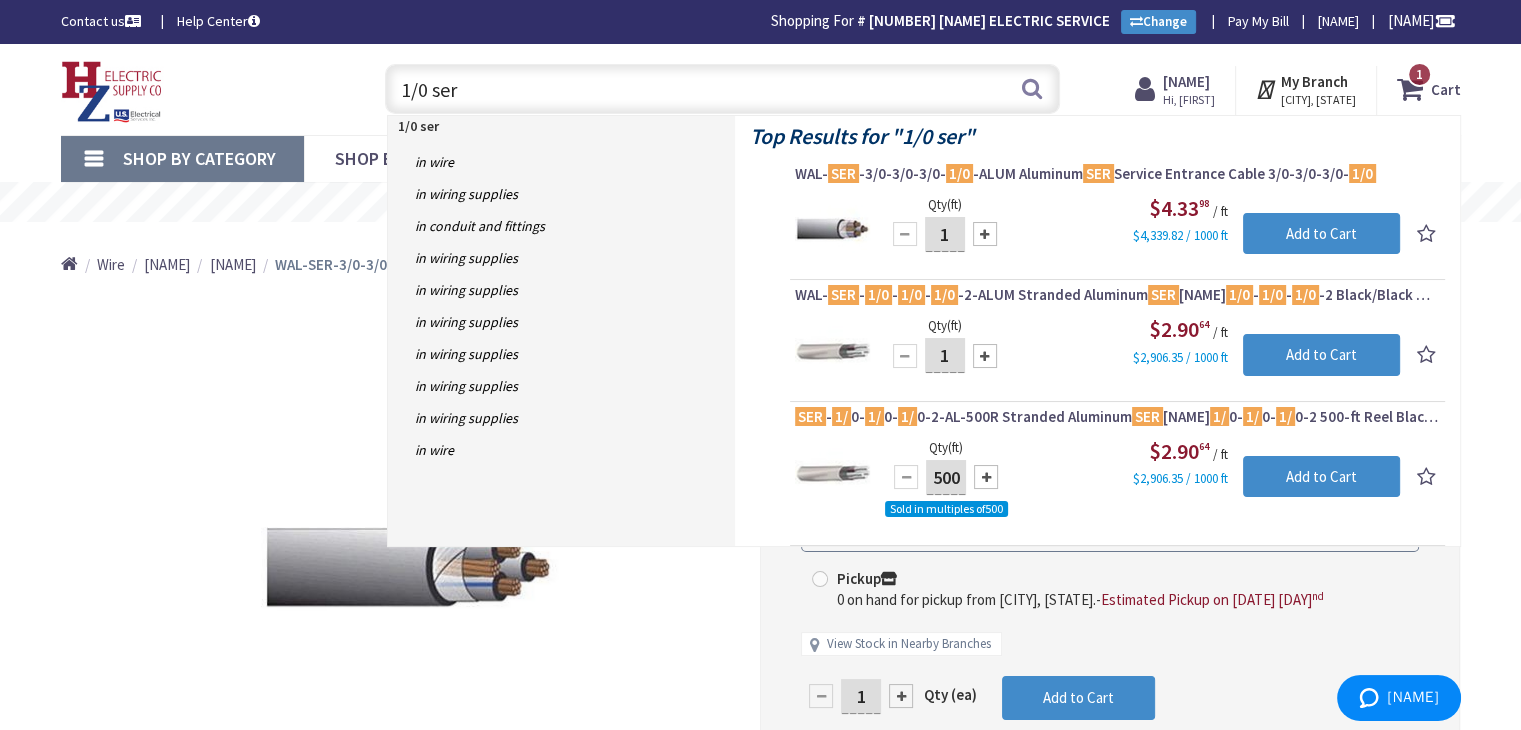drag, startPoint x: 448, startPoint y: 73, endPoint x: 425, endPoint y: 73, distance: 23 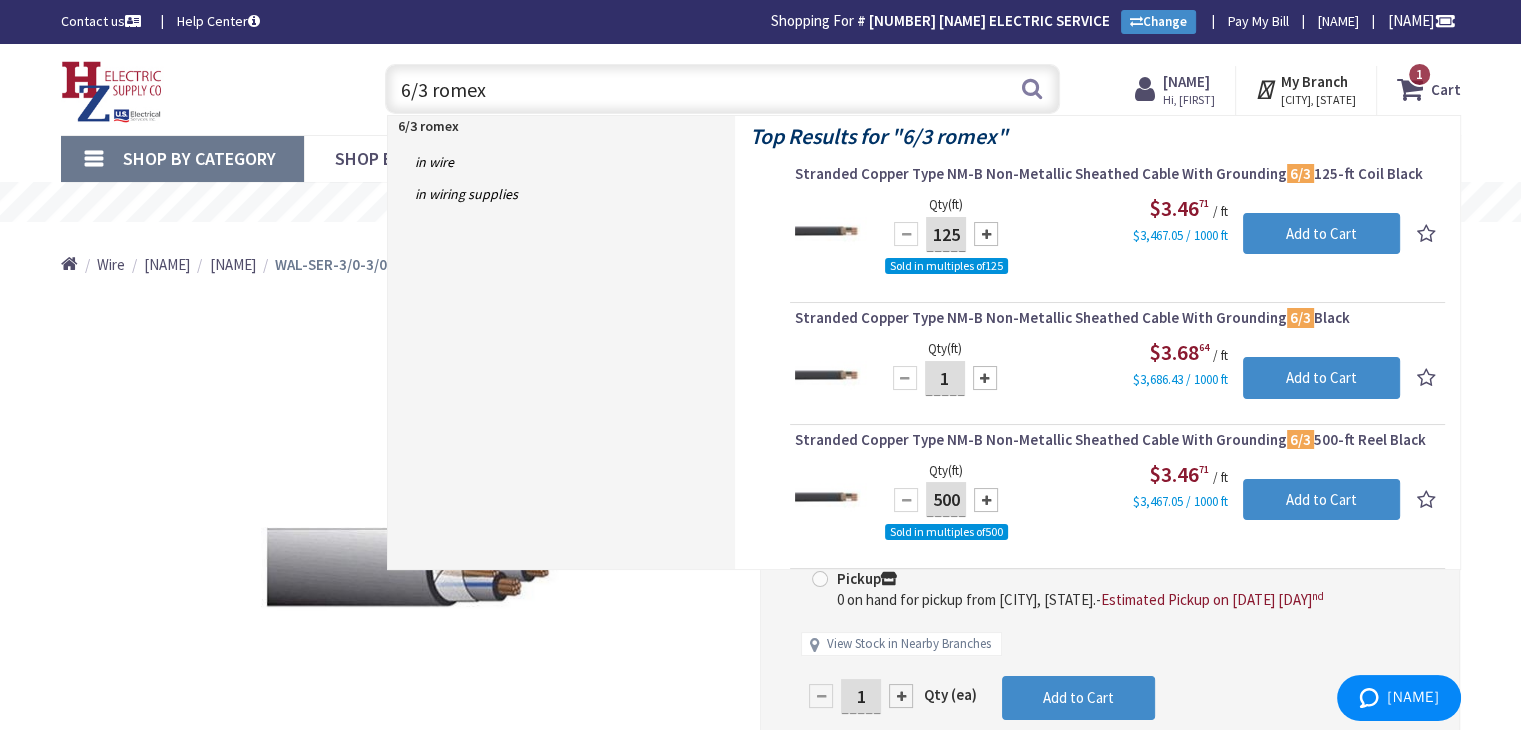 drag, startPoint x: 509, startPoint y: 98, endPoint x: 273, endPoint y: 78, distance: 236.84595 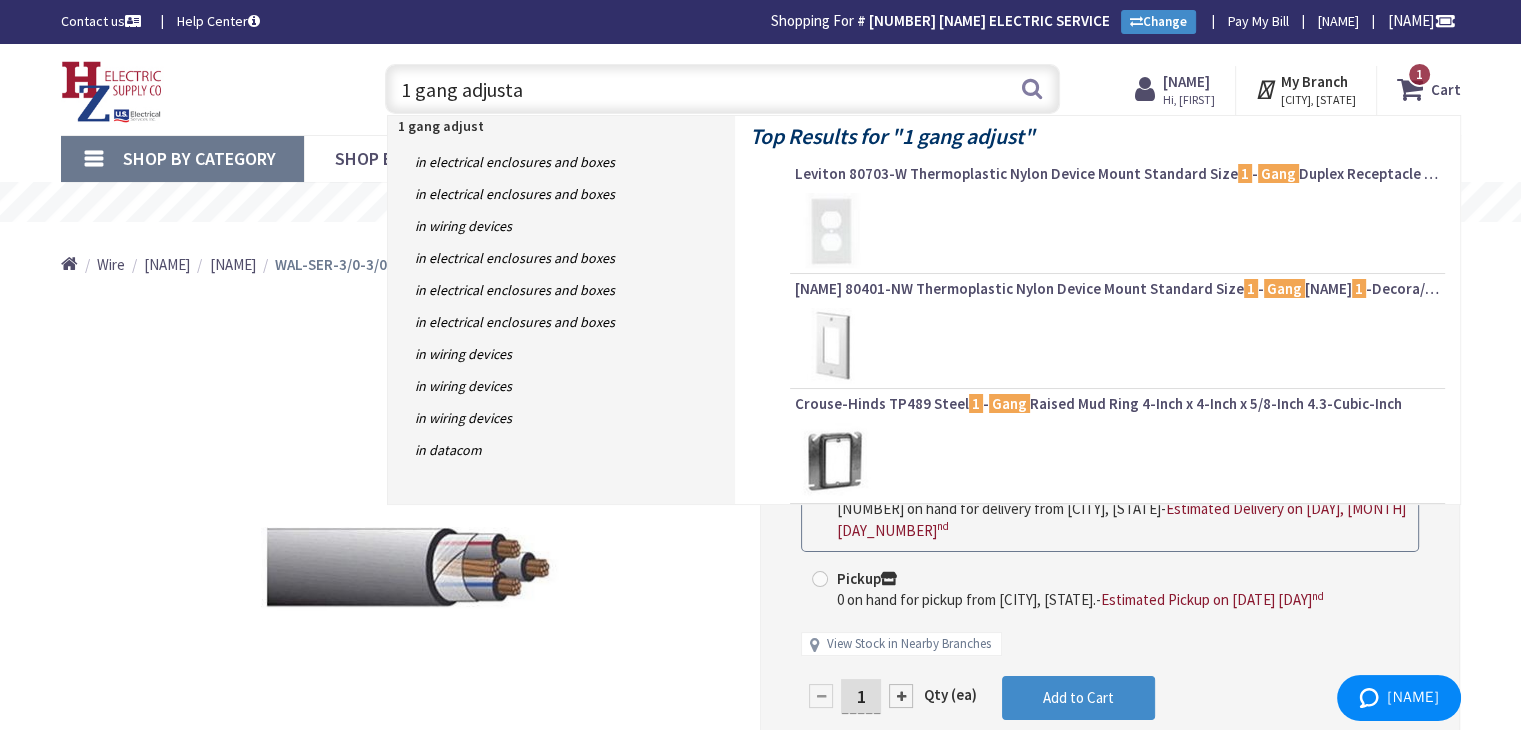 type on "1 gang adjustab" 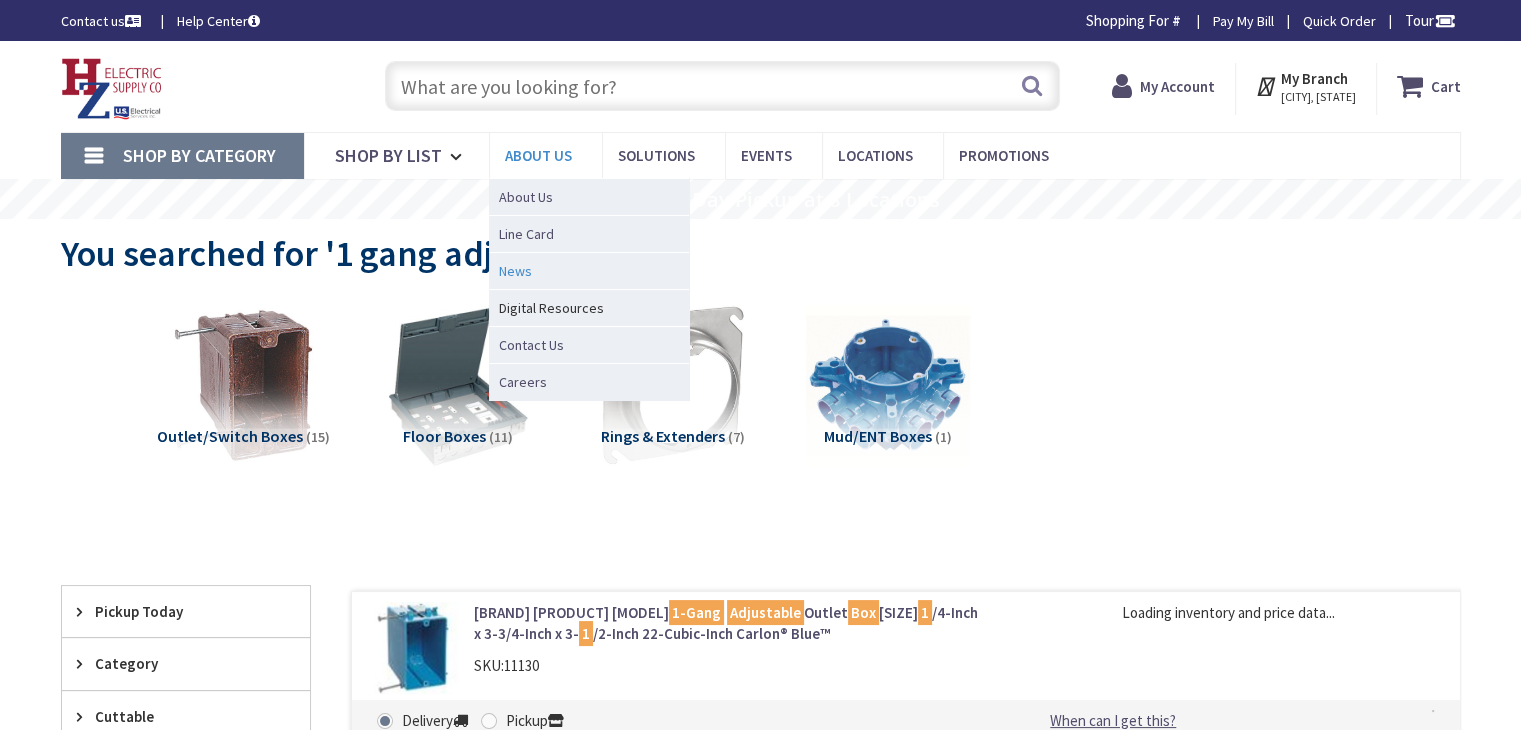 scroll, scrollTop: 68, scrollLeft: 0, axis: vertical 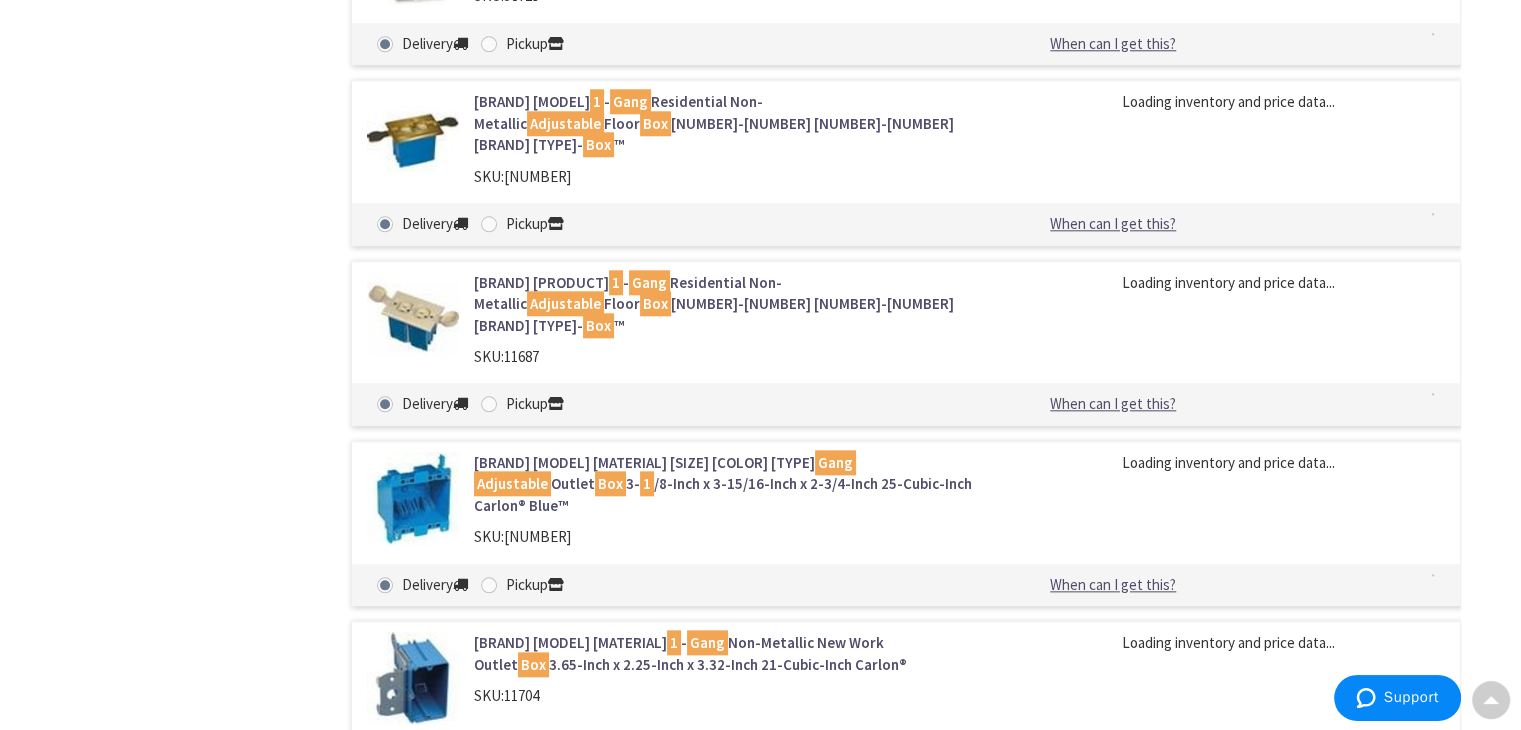 click on "[BRAND] [BRAND] [MATERIAL] [NUMBER] - [GANG] [MATERIAL] [WORK] Outlet Box [DIMENSIONS] [VOLUME] [BRAND]®" at bounding box center (728, 653) 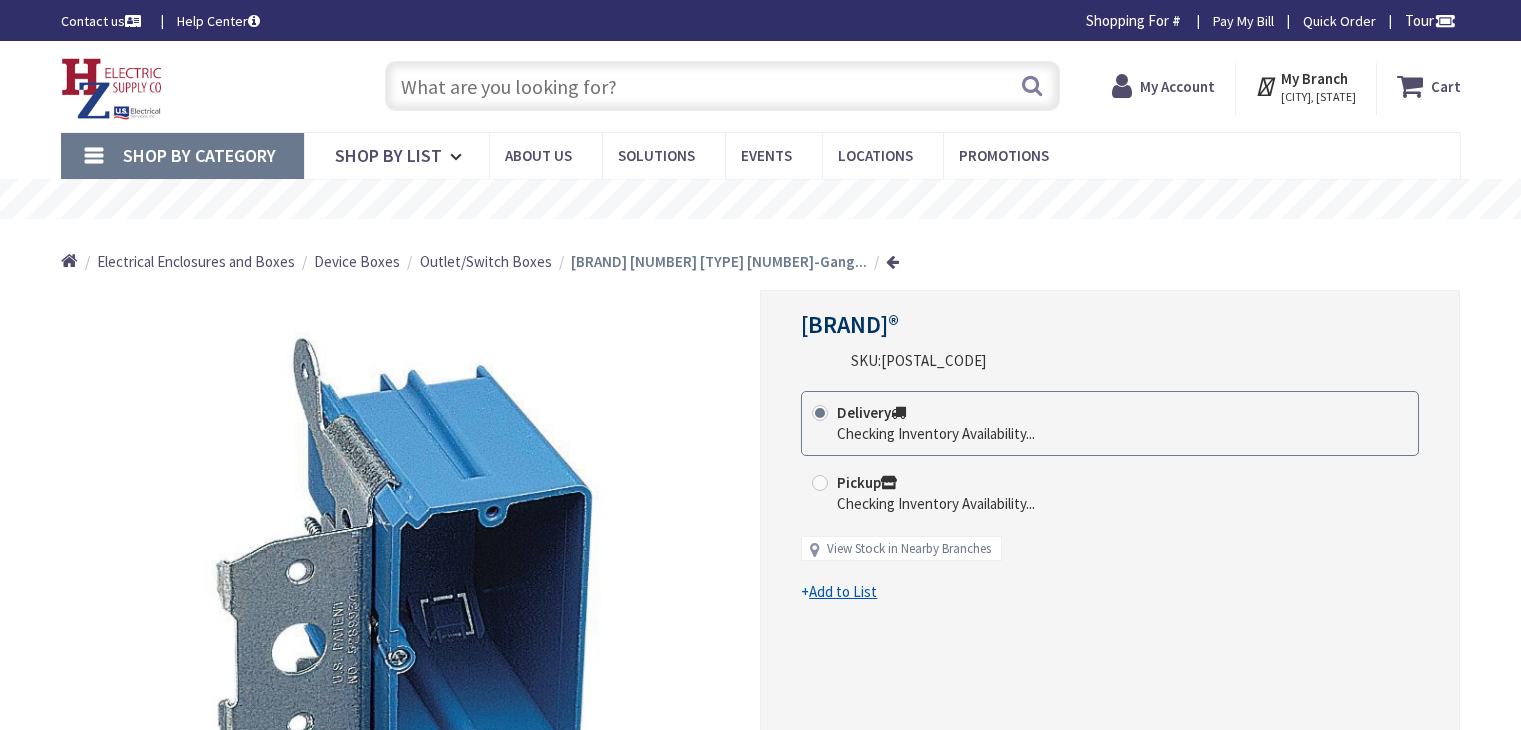 scroll, scrollTop: 0, scrollLeft: 0, axis: both 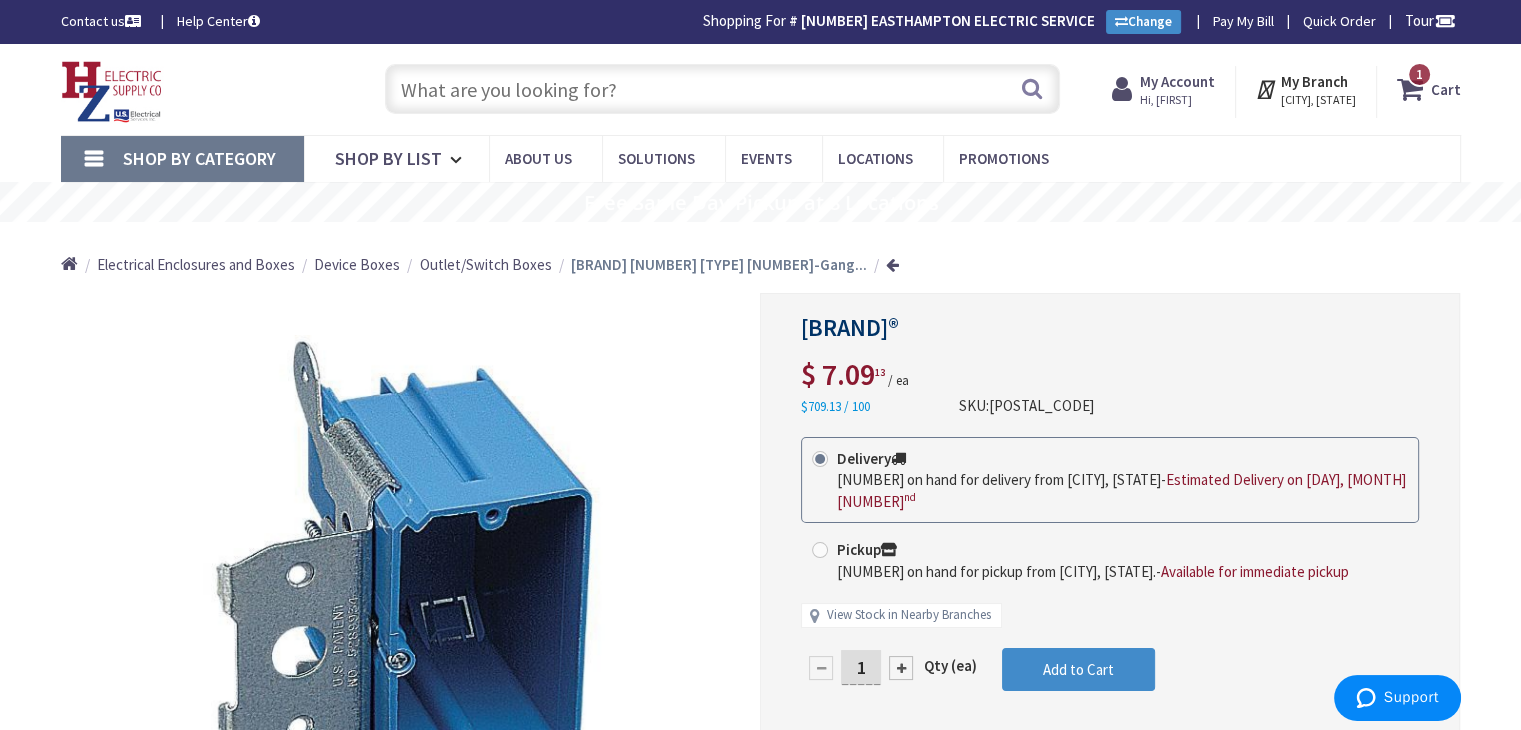 click at bounding box center (722, 89) 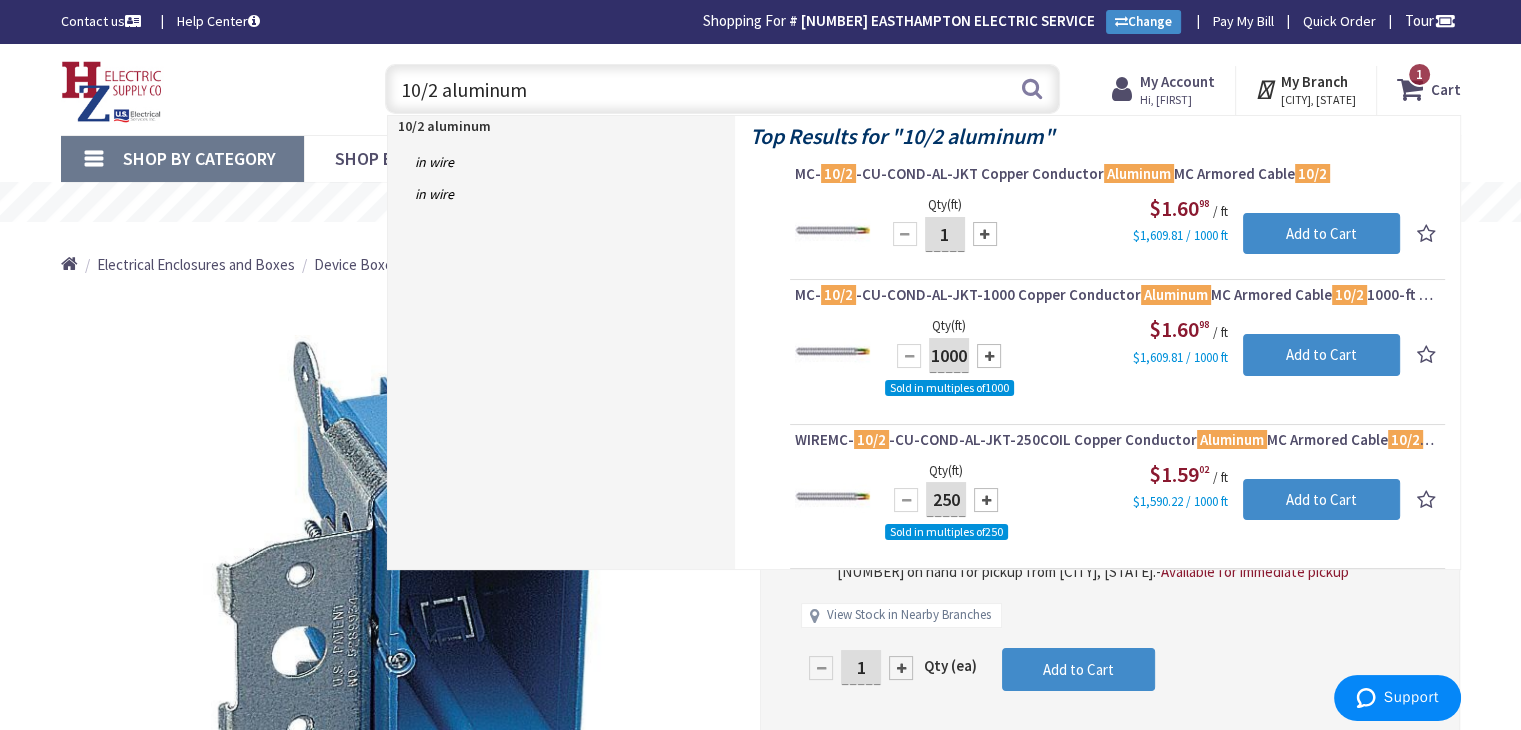 drag, startPoint x: 440, startPoint y: 93, endPoint x: 297, endPoint y: 71, distance: 144.6824 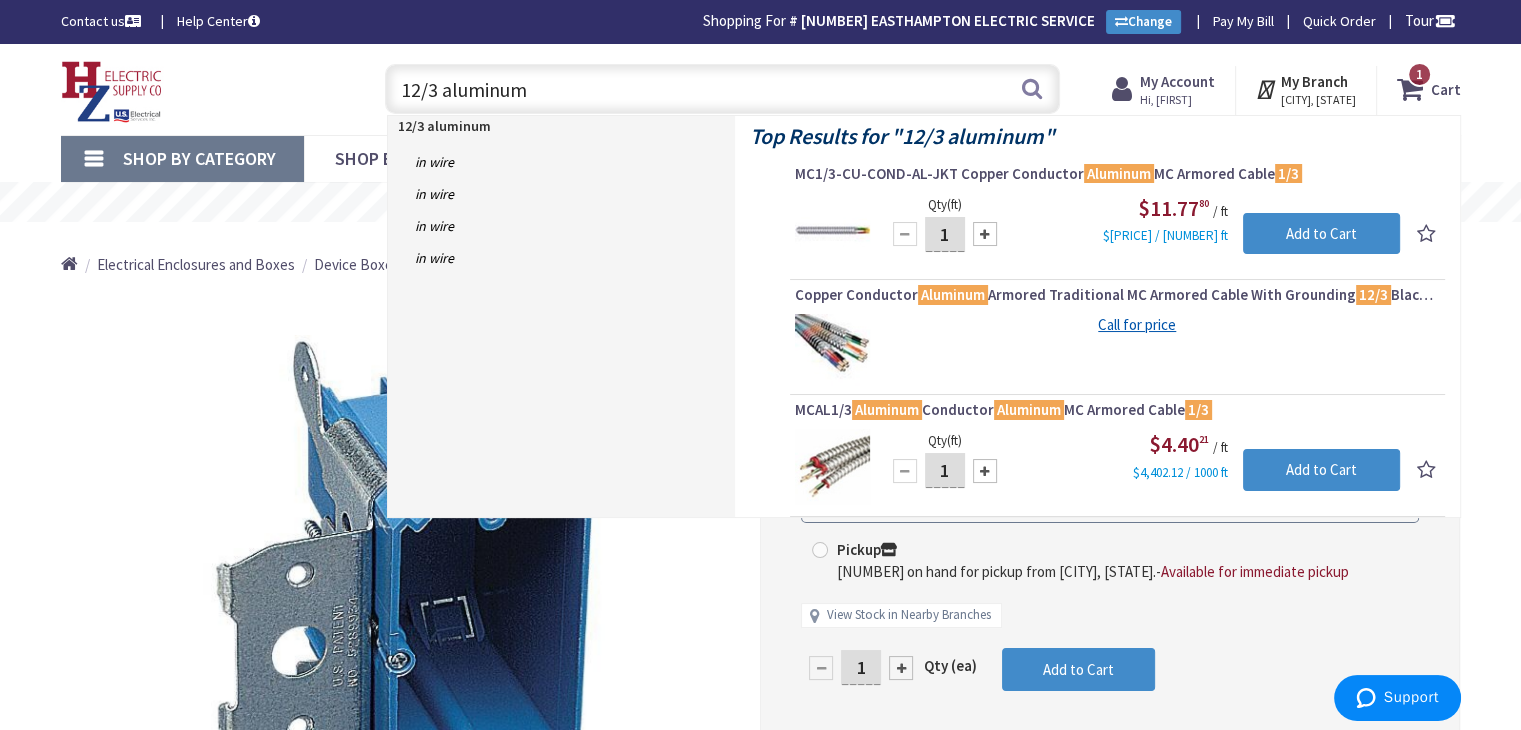 type on "12/3 aluminum" 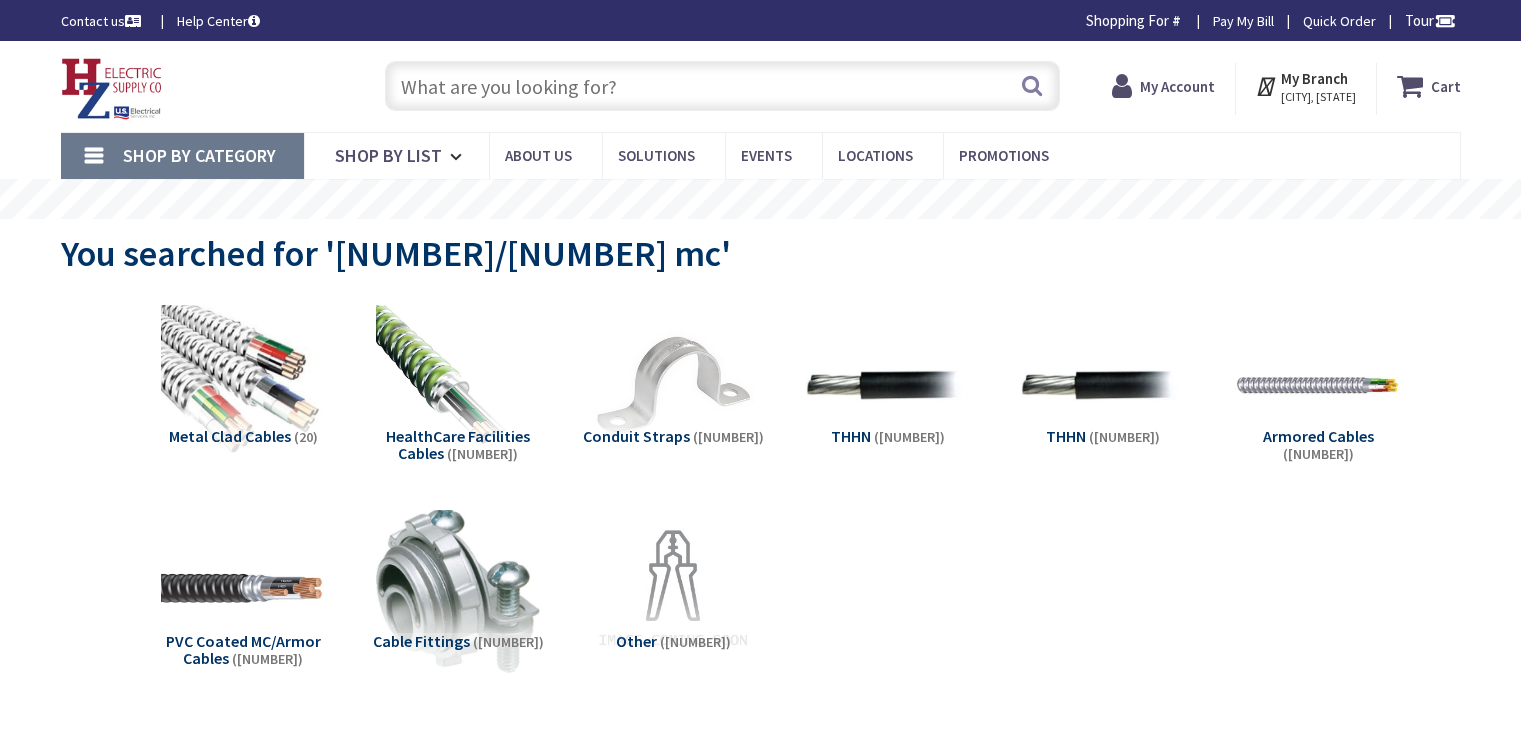 scroll, scrollTop: 0, scrollLeft: 0, axis: both 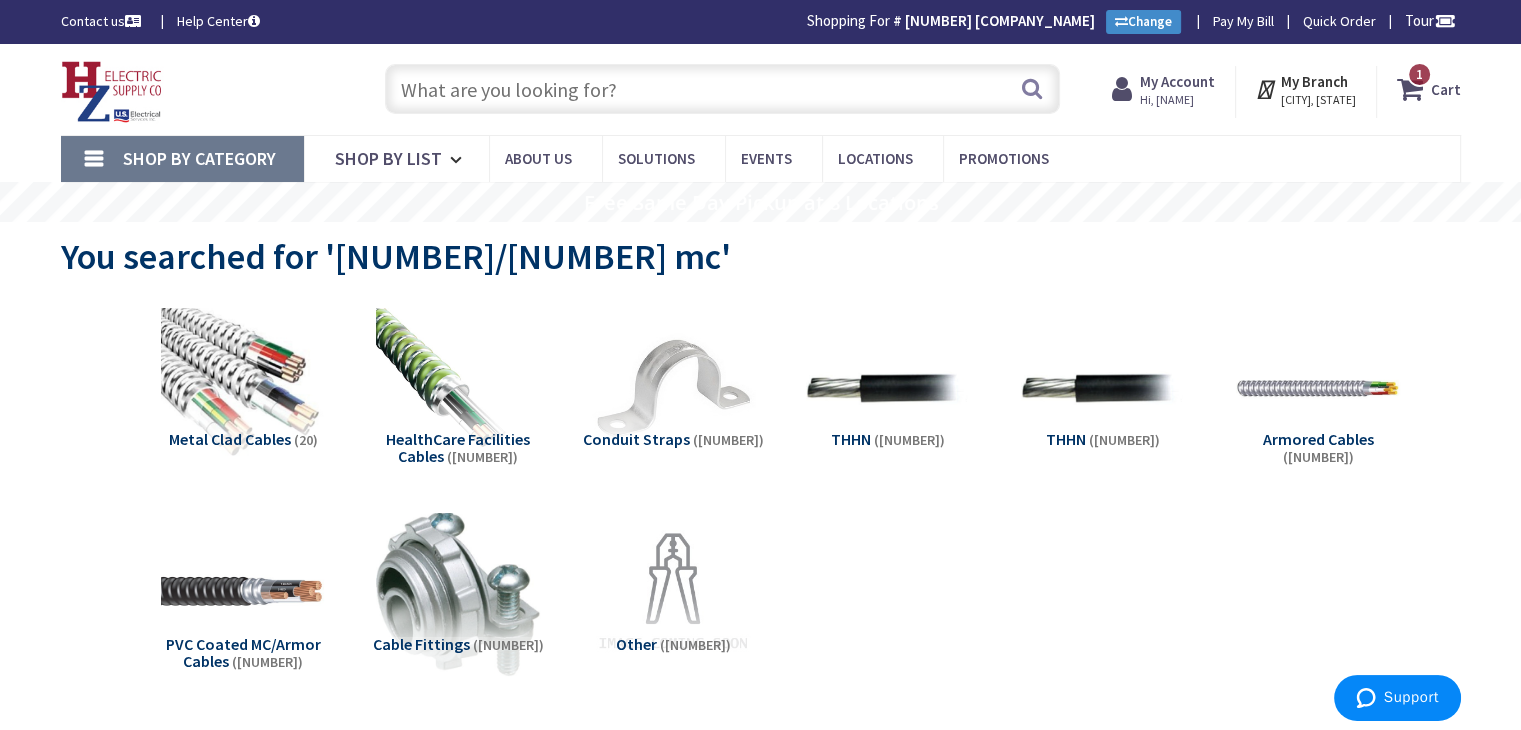 click at bounding box center [722, 89] 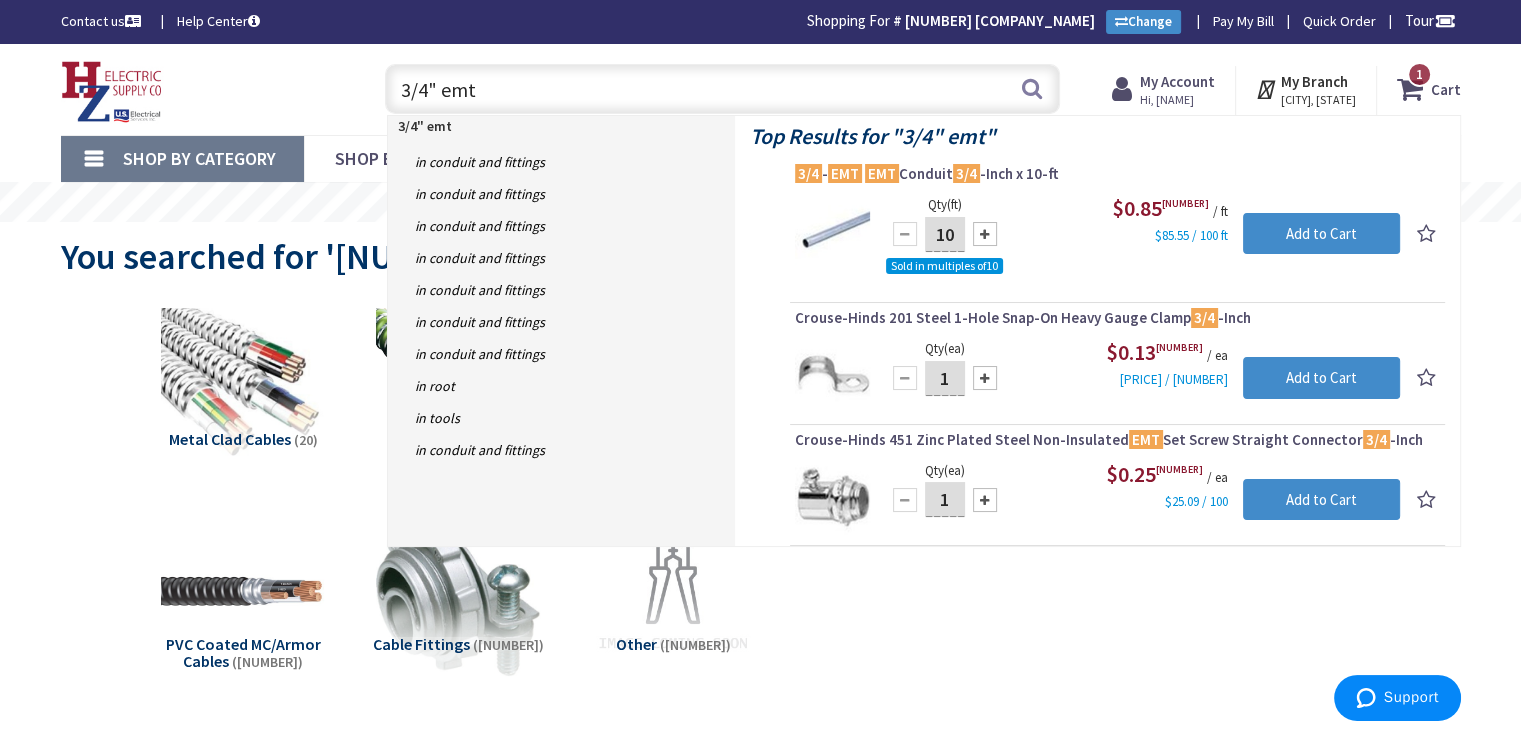 drag, startPoint x: 387, startPoint y: 87, endPoint x: 320, endPoint y: 81, distance: 67.26812 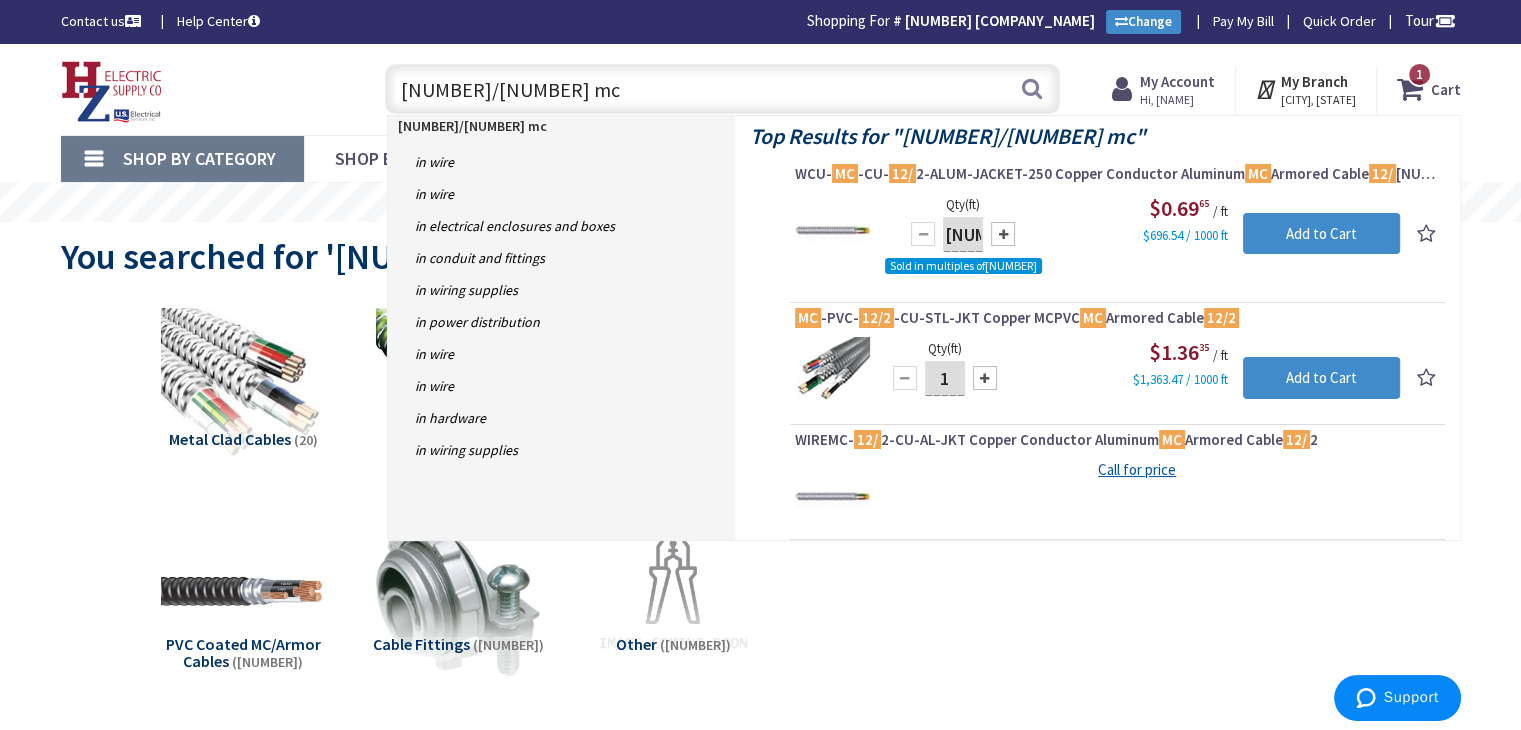 drag, startPoint x: 470, startPoint y: 89, endPoint x: 428, endPoint y: 89, distance: 42 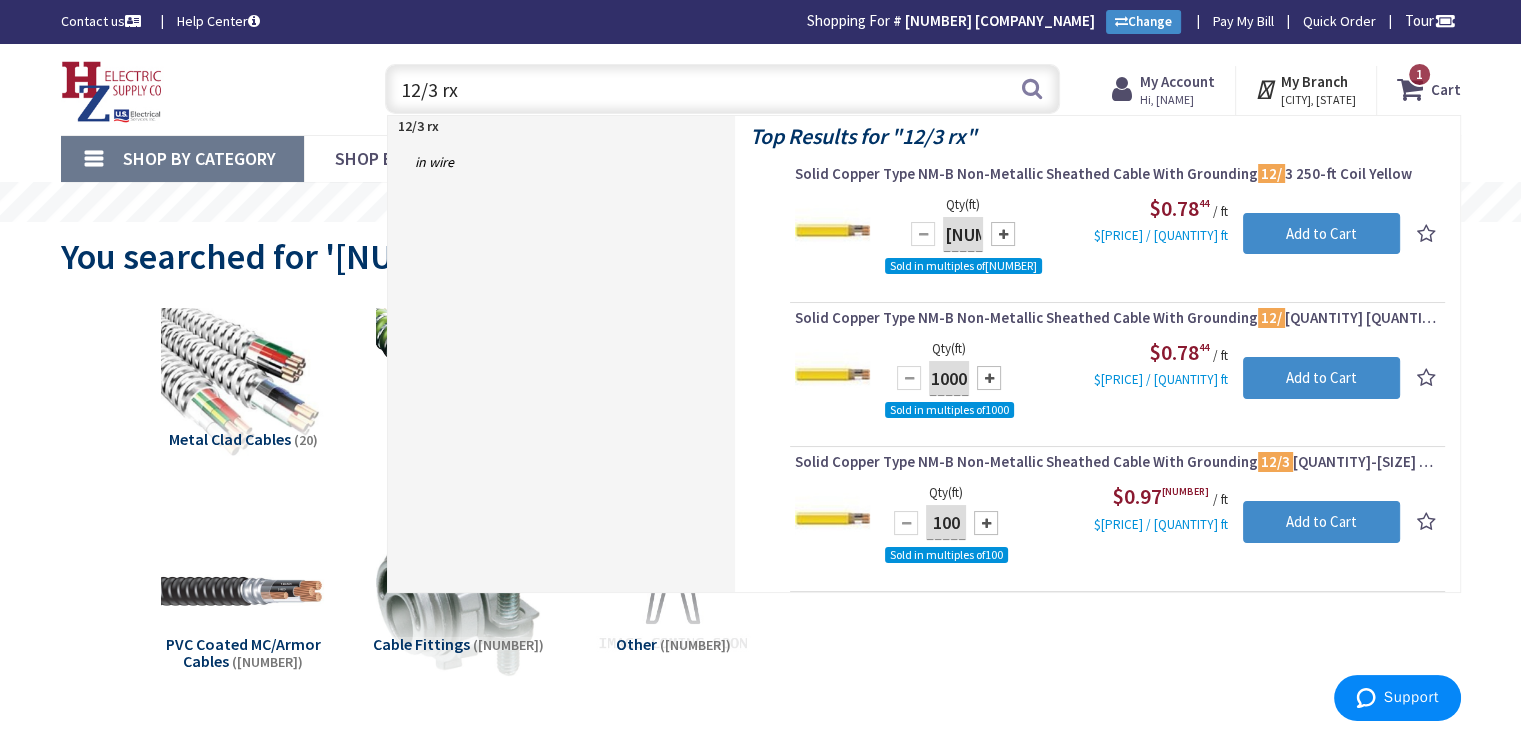 drag, startPoint x: 510, startPoint y: 89, endPoint x: 215, endPoint y: 93, distance: 295.02713 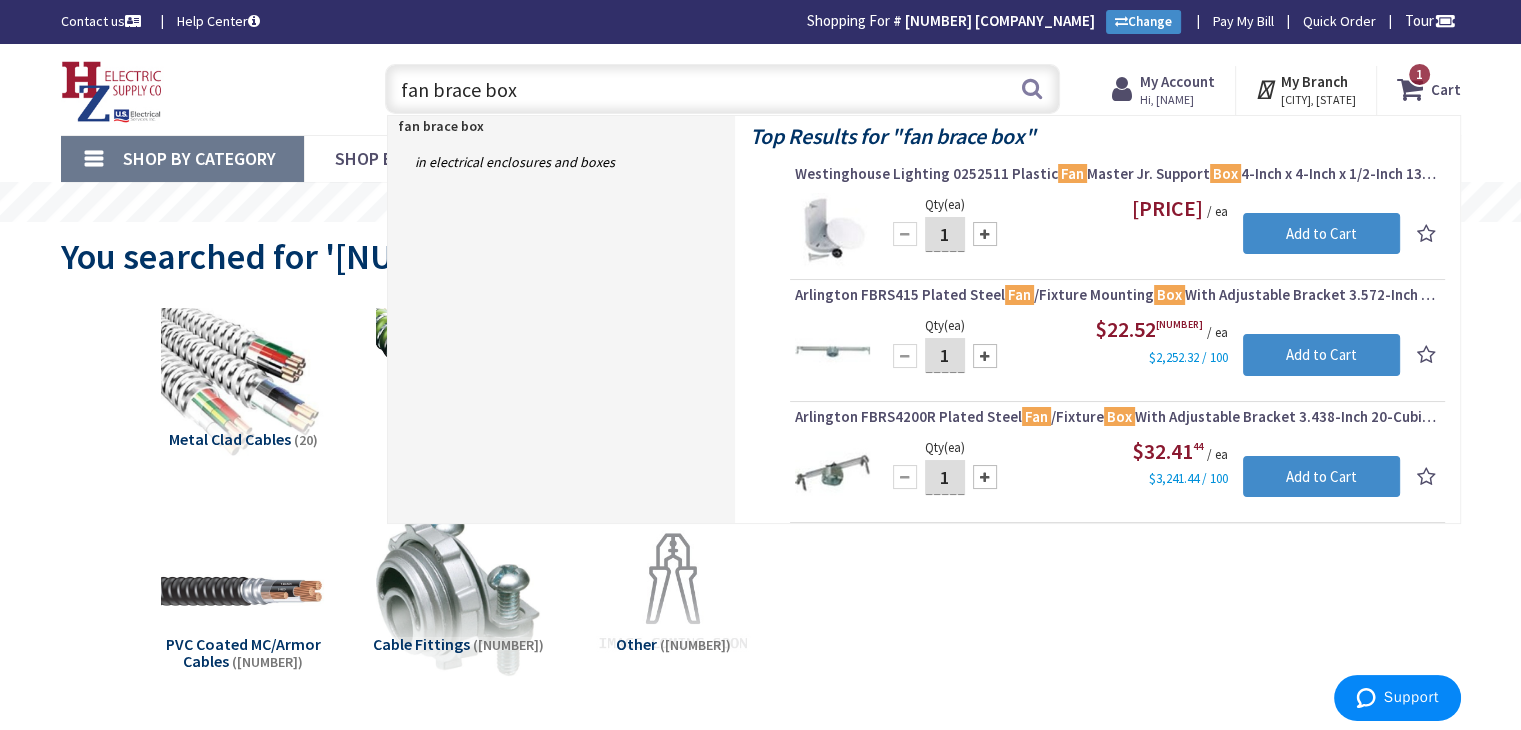 drag, startPoint x: 512, startPoint y: 98, endPoint x: 120, endPoint y: 77, distance: 392.5621 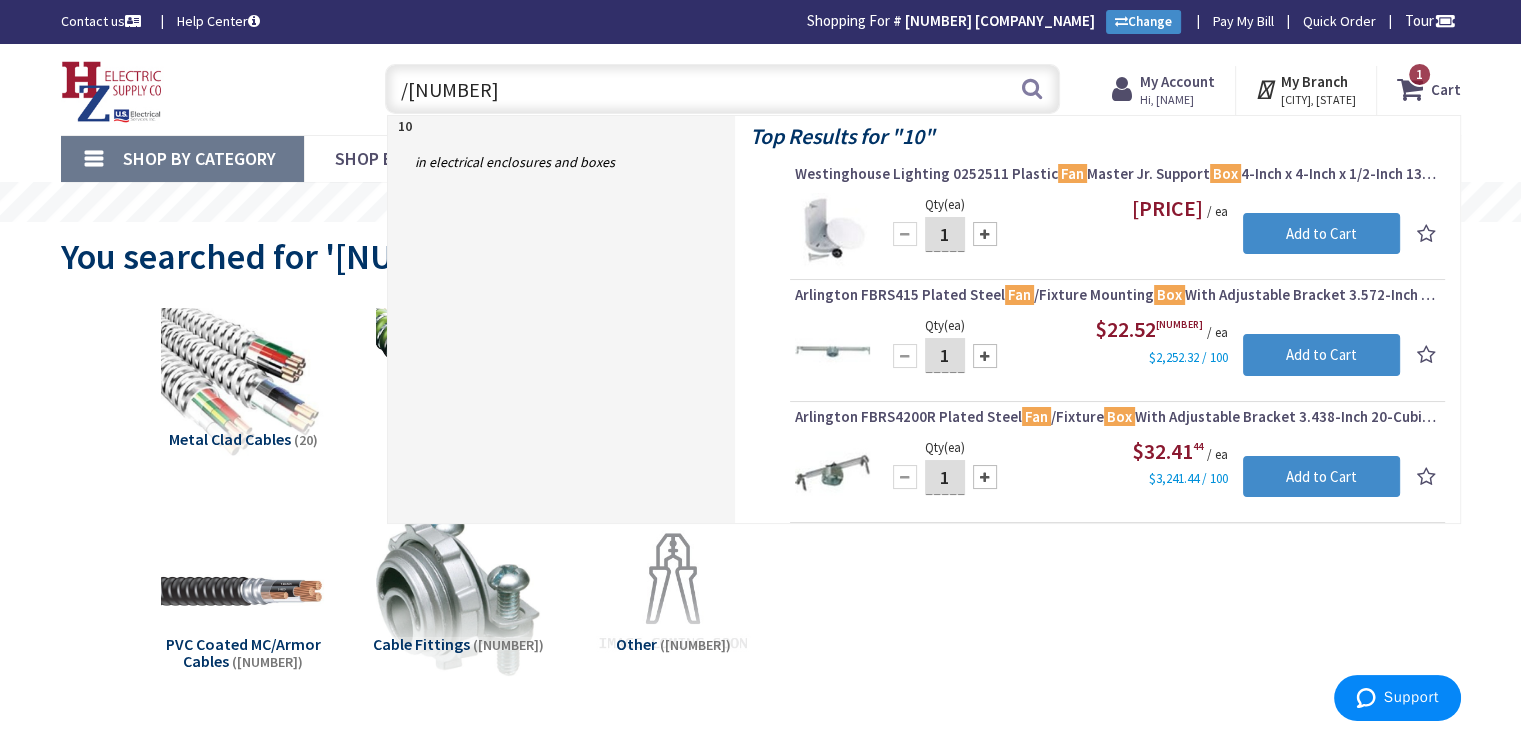 type on "10/3" 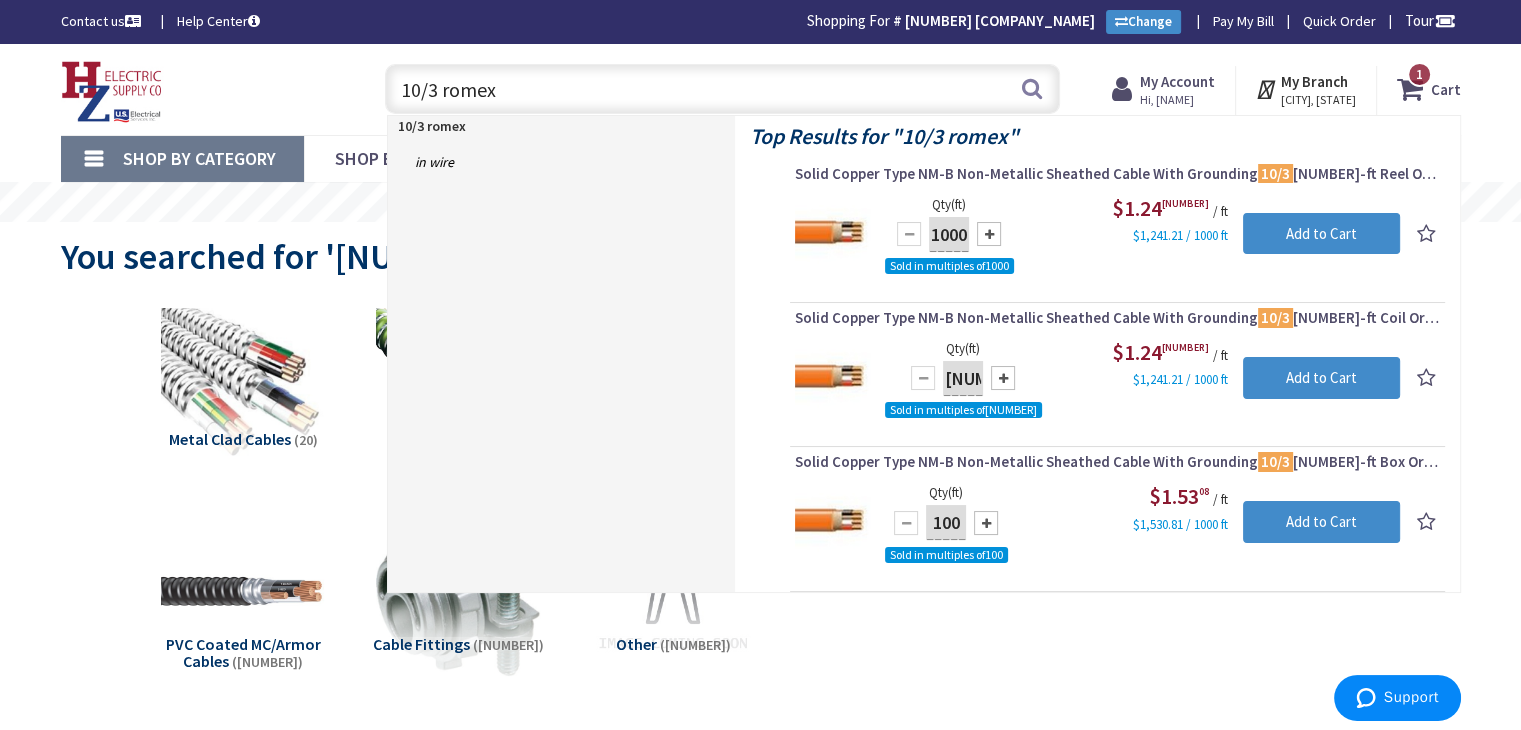 drag, startPoint x: 516, startPoint y: 90, endPoint x: 228, endPoint y: 47, distance: 291.19238 